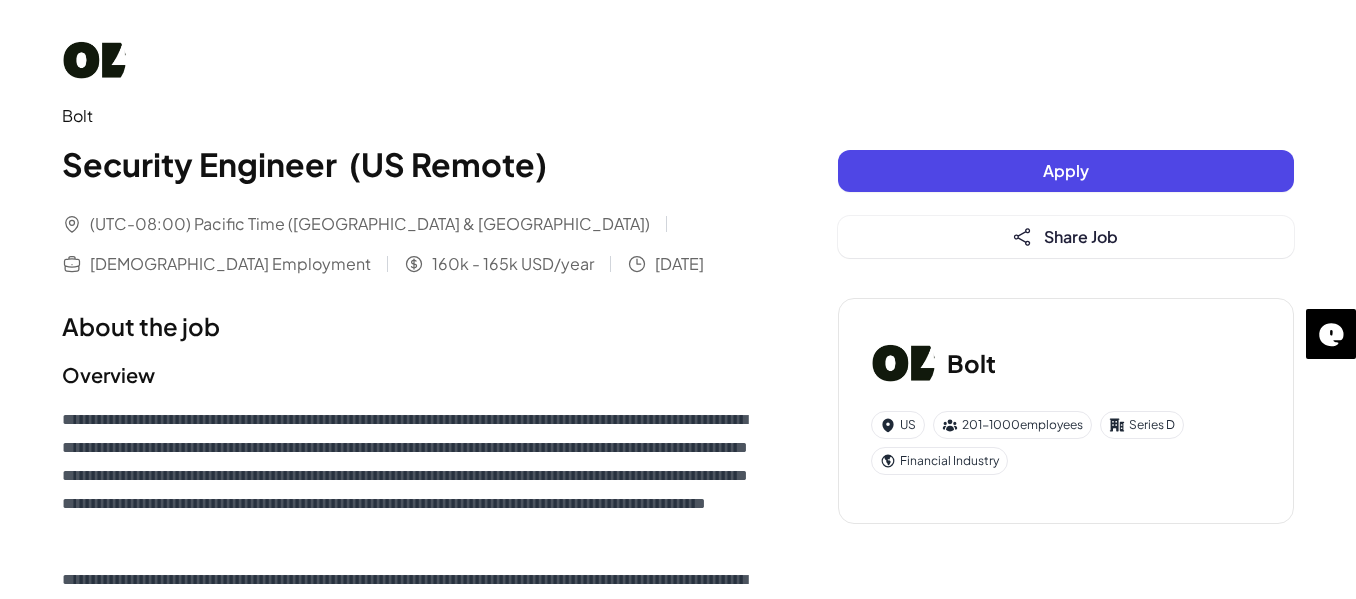 scroll, scrollTop: 0, scrollLeft: 0, axis: both 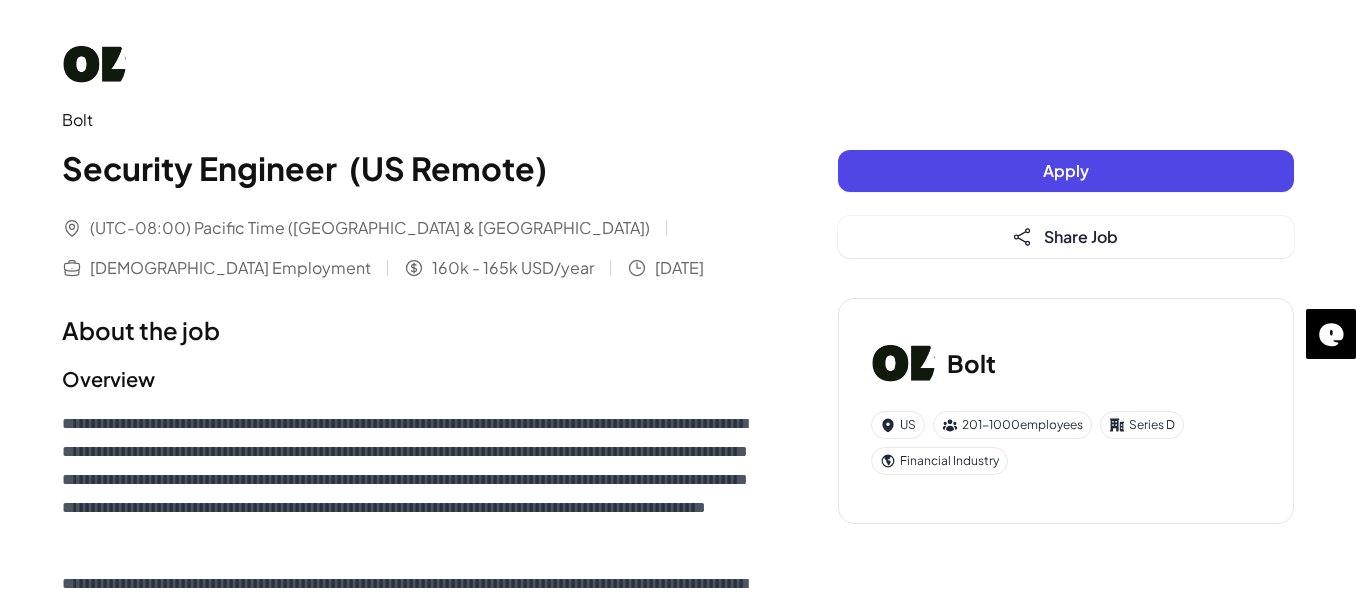 click on "**********" at bounding box center (410, 480) 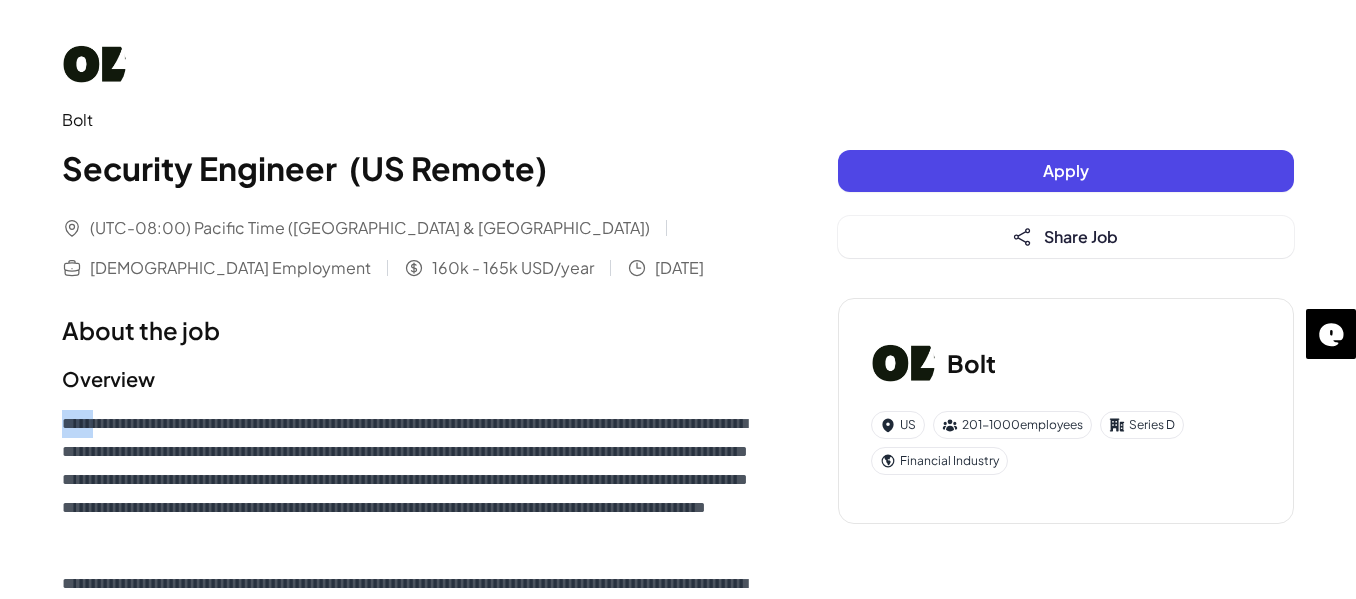 click on "**********" at bounding box center [410, 480] 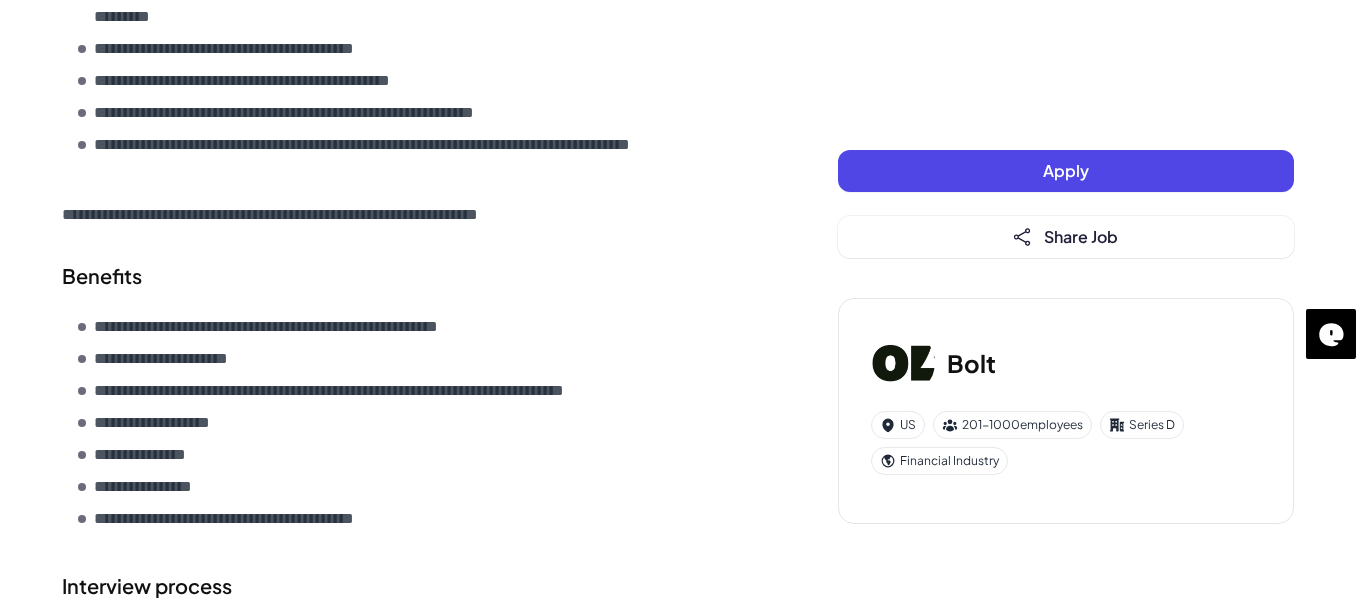 scroll, scrollTop: 1674, scrollLeft: 0, axis: vertical 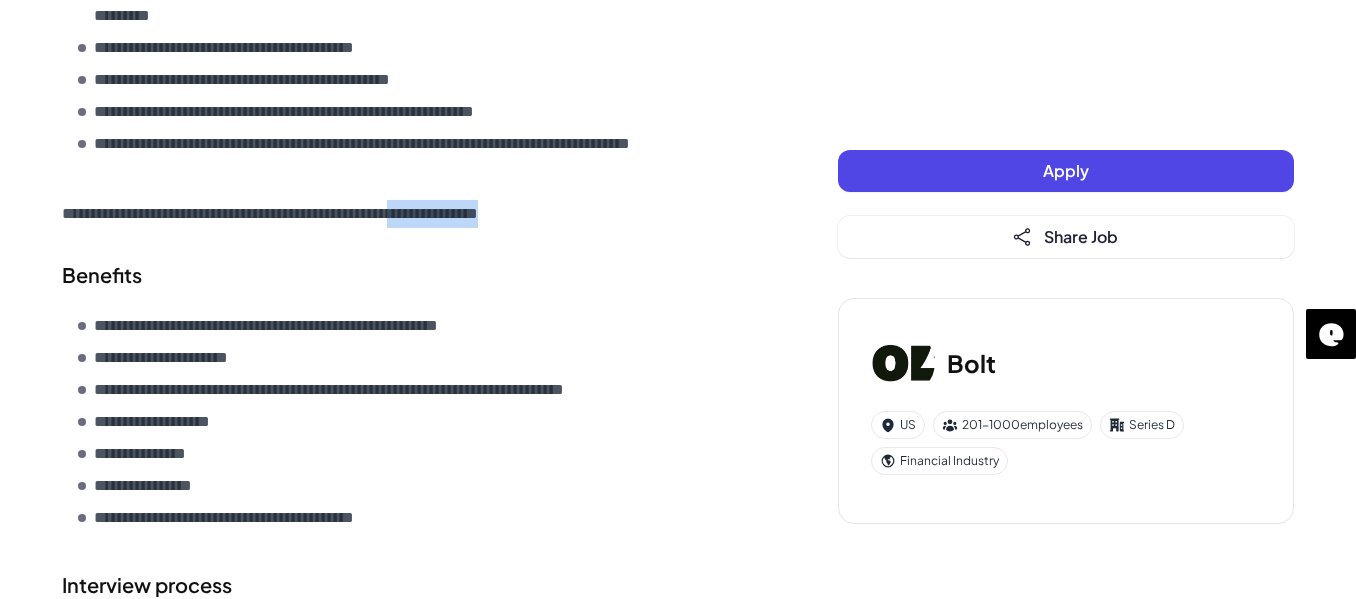 drag, startPoint x: 483, startPoint y: 212, endPoint x: 615, endPoint y: 220, distance: 132.2422 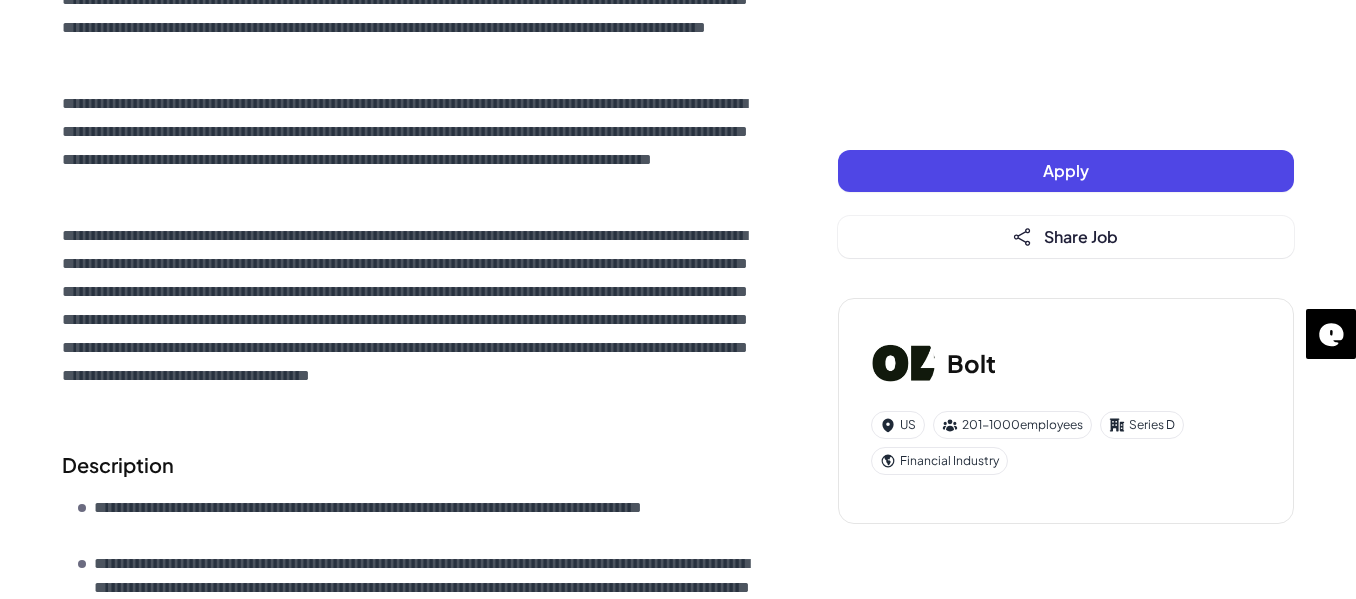 scroll, scrollTop: 0, scrollLeft: 0, axis: both 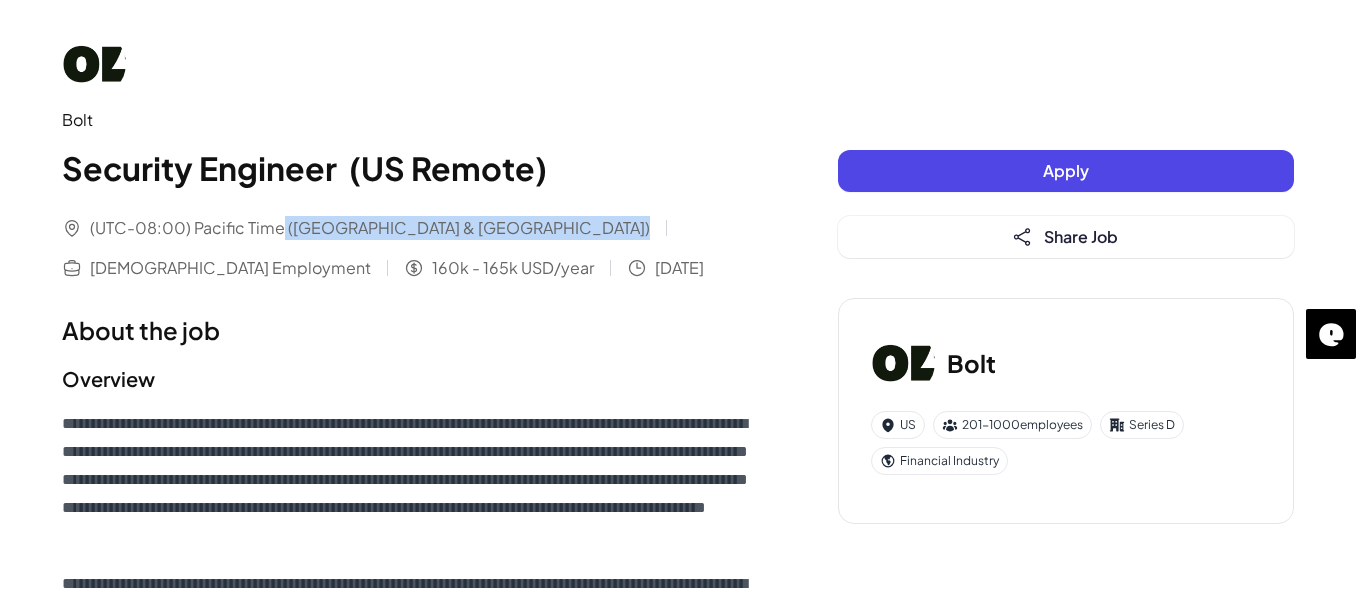 drag, startPoint x: 280, startPoint y: 232, endPoint x: 401, endPoint y: 242, distance: 121.41252 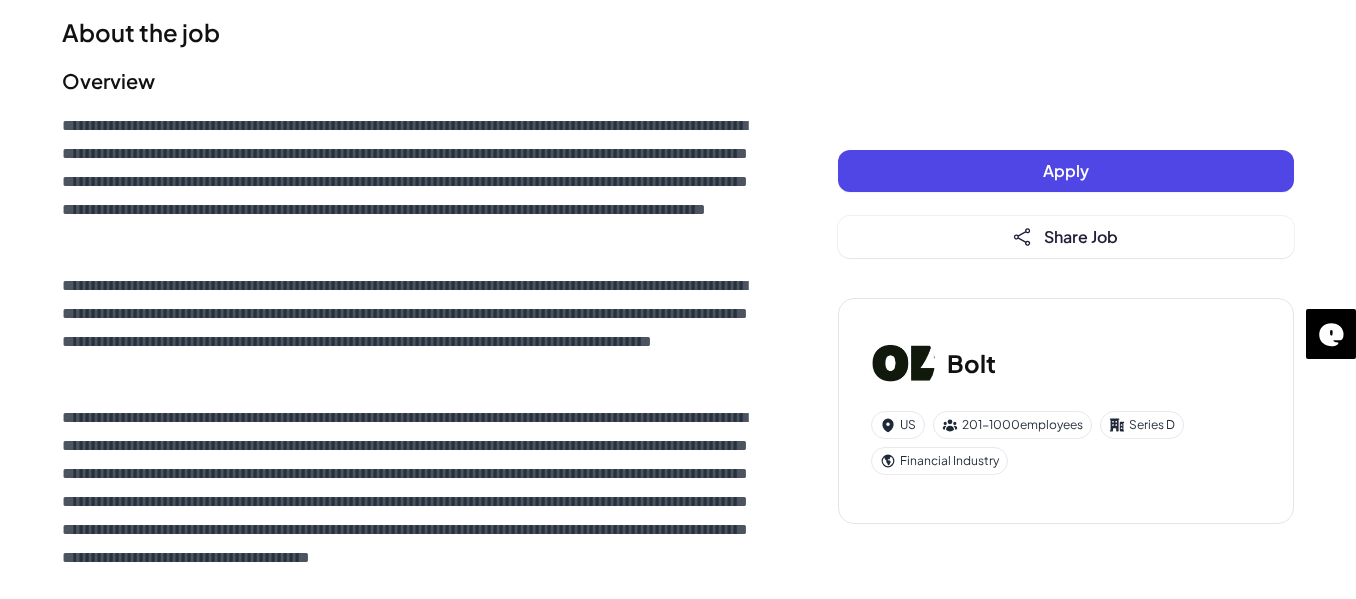 scroll, scrollTop: 299, scrollLeft: 0, axis: vertical 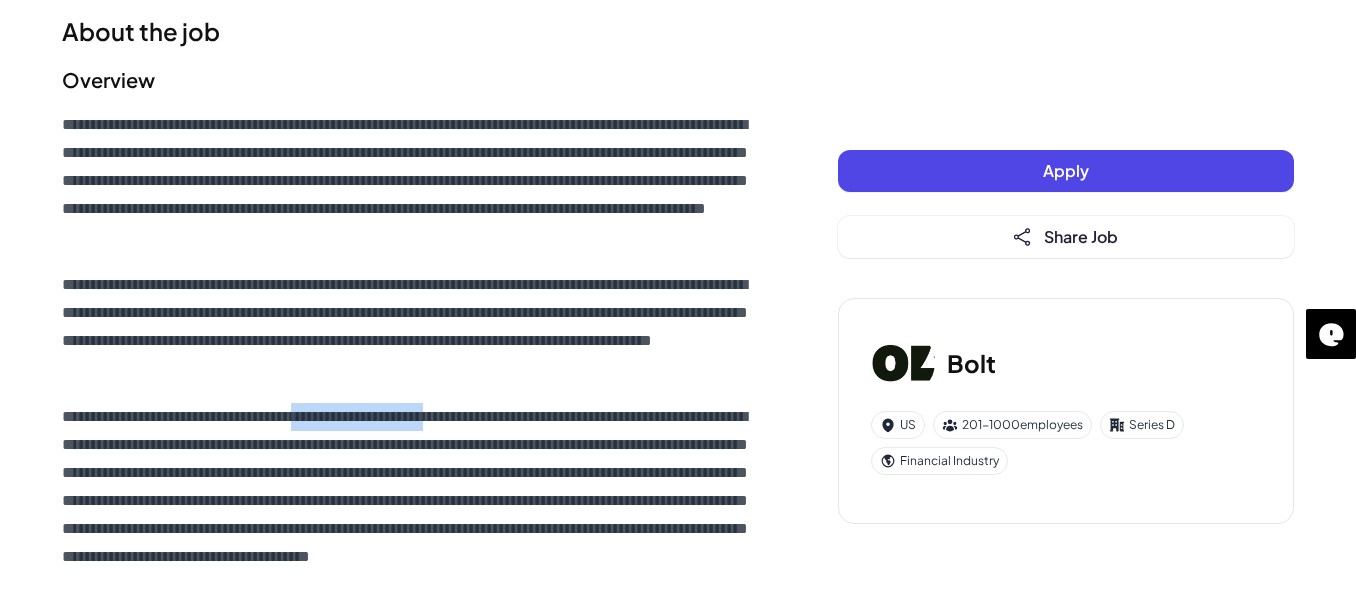 drag, startPoint x: 336, startPoint y: 421, endPoint x: 491, endPoint y: 417, distance: 155.0516 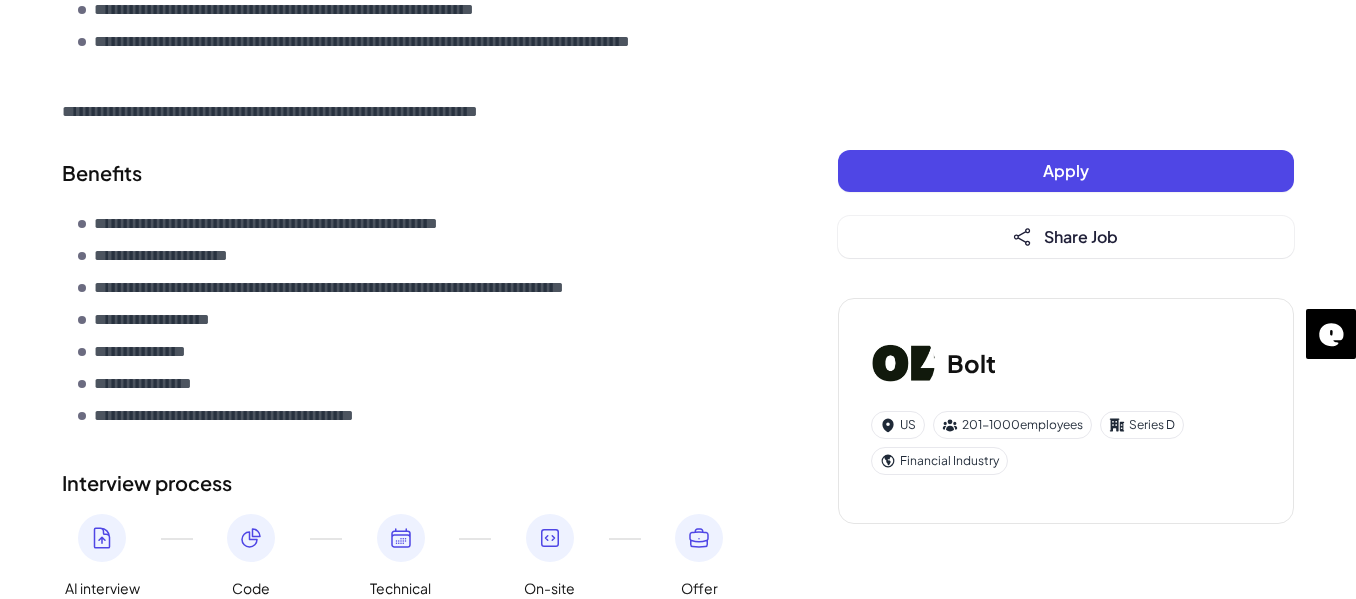 scroll, scrollTop: 1918, scrollLeft: 0, axis: vertical 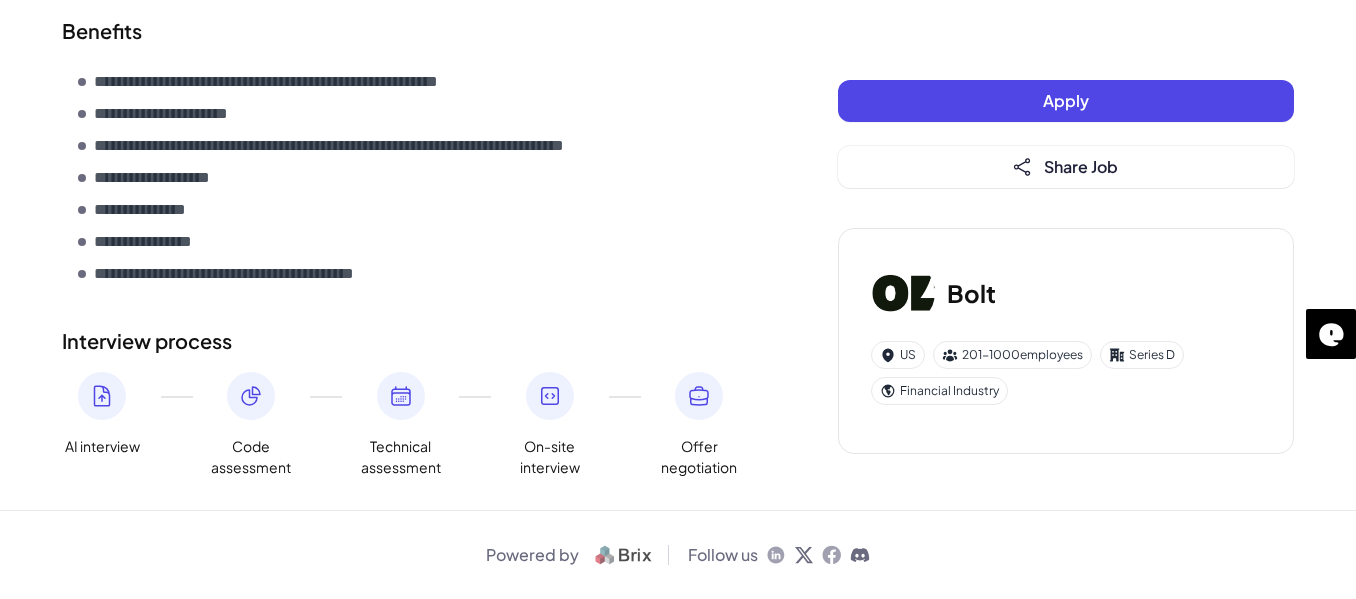 click on "Apply" at bounding box center (1066, 101) 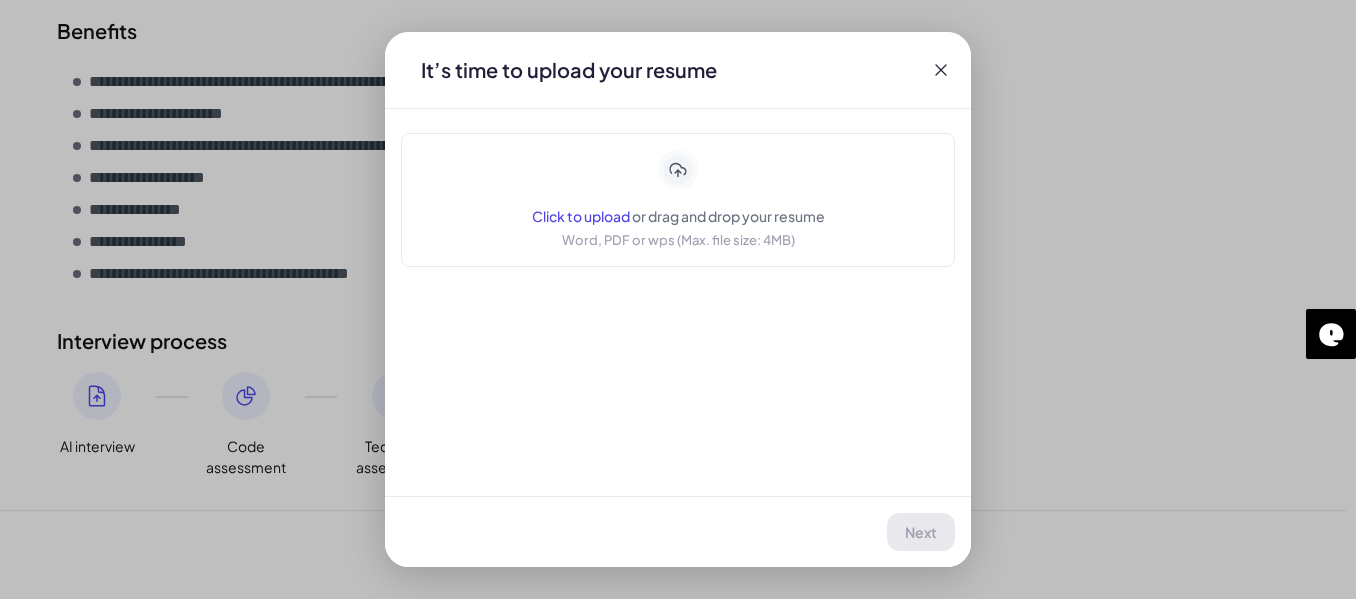 click on "Click to upload" at bounding box center [581, 216] 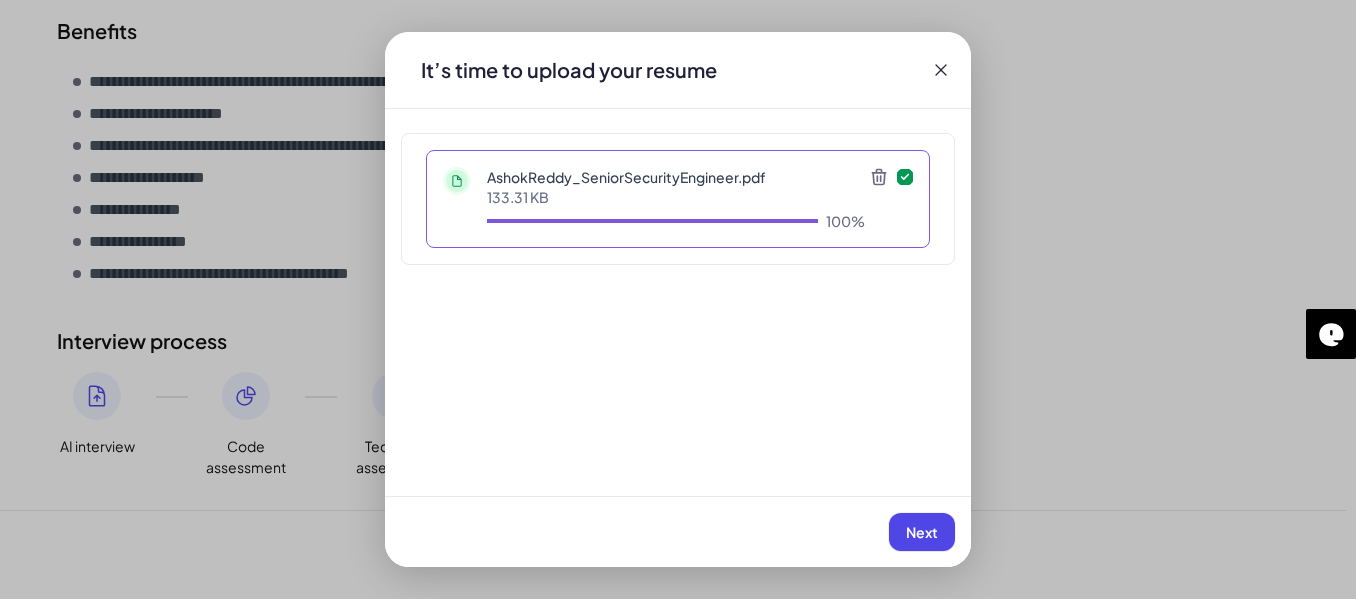 click on "Next" at bounding box center [922, 532] 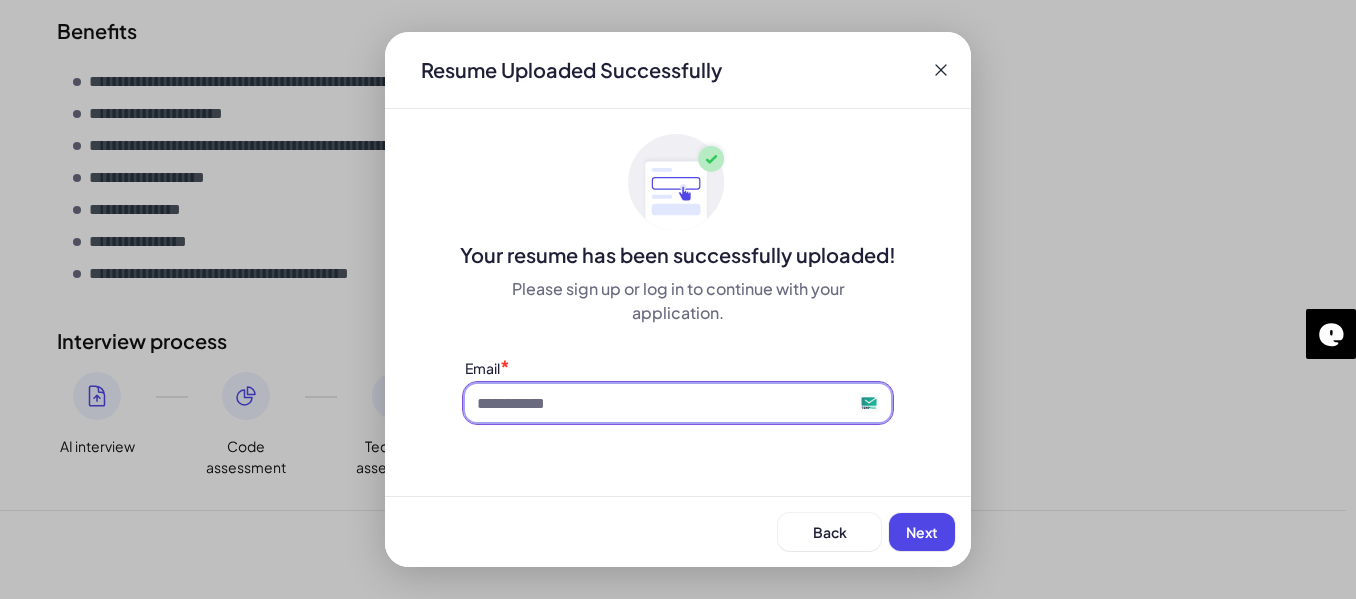 click at bounding box center (678, 403) 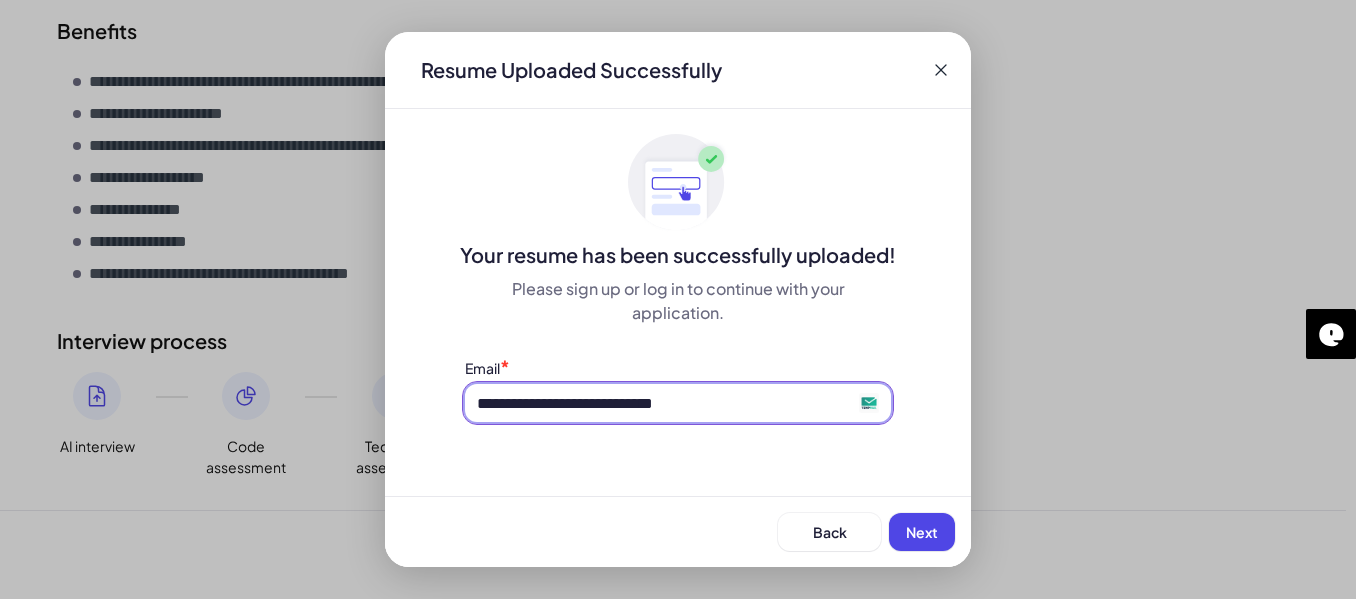 type on "**********" 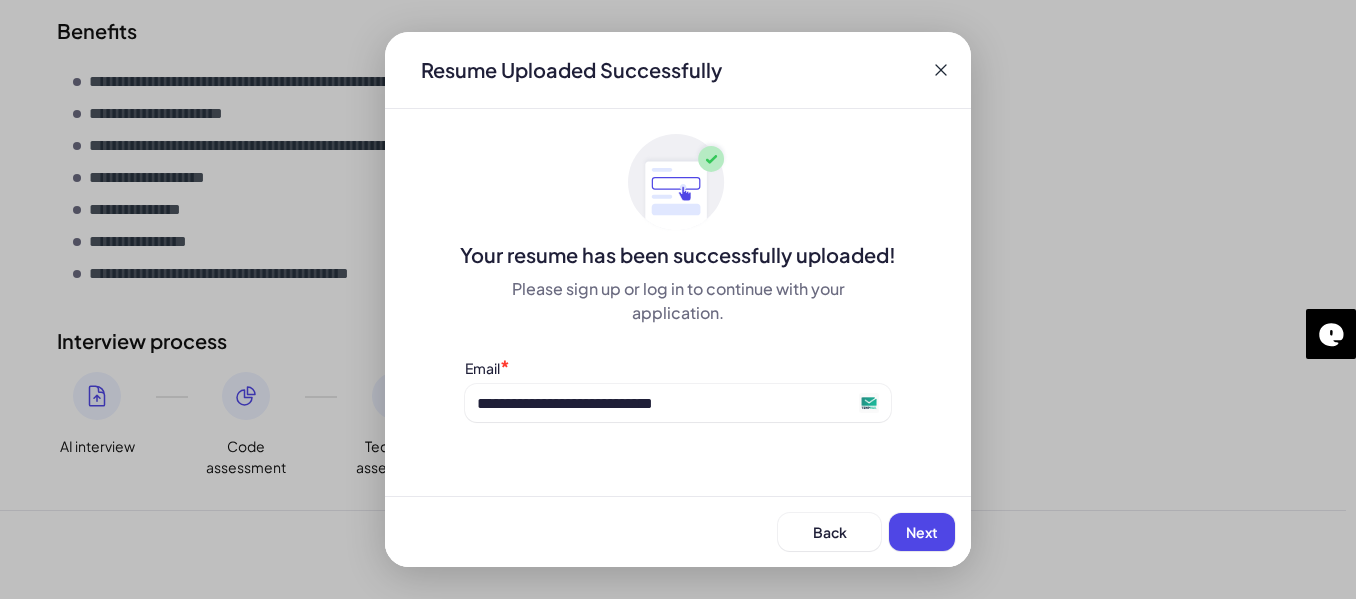 click on "Next" at bounding box center [922, 532] 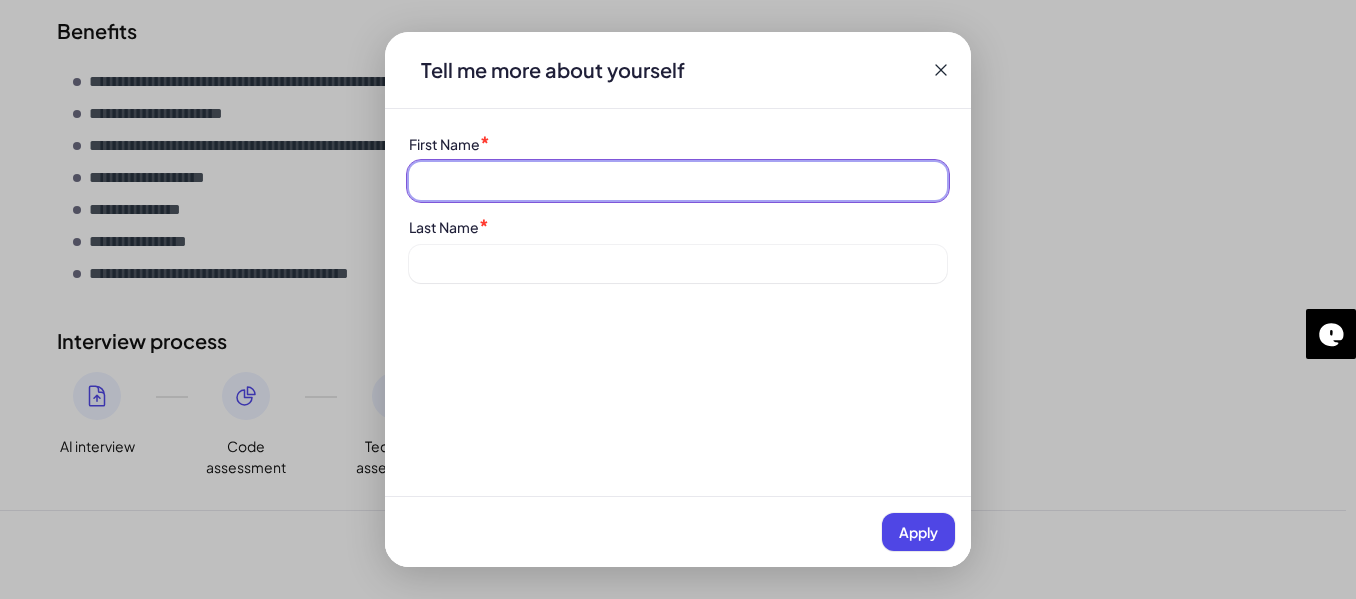 click at bounding box center [678, 181] 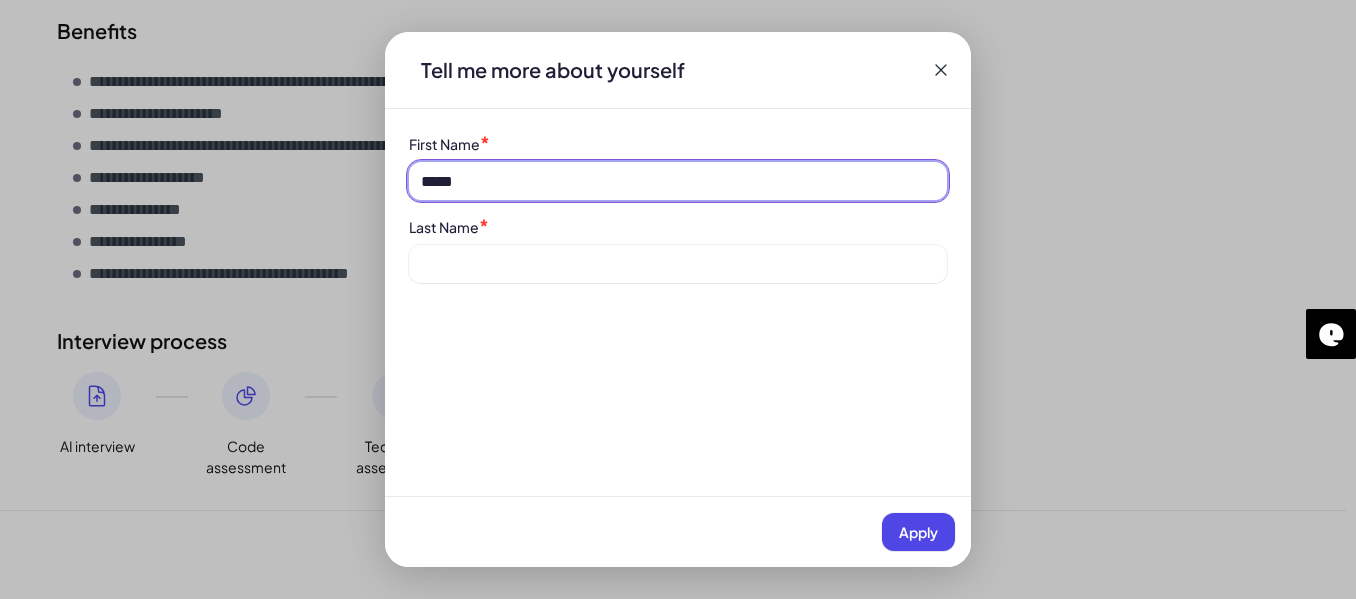 type on "*****" 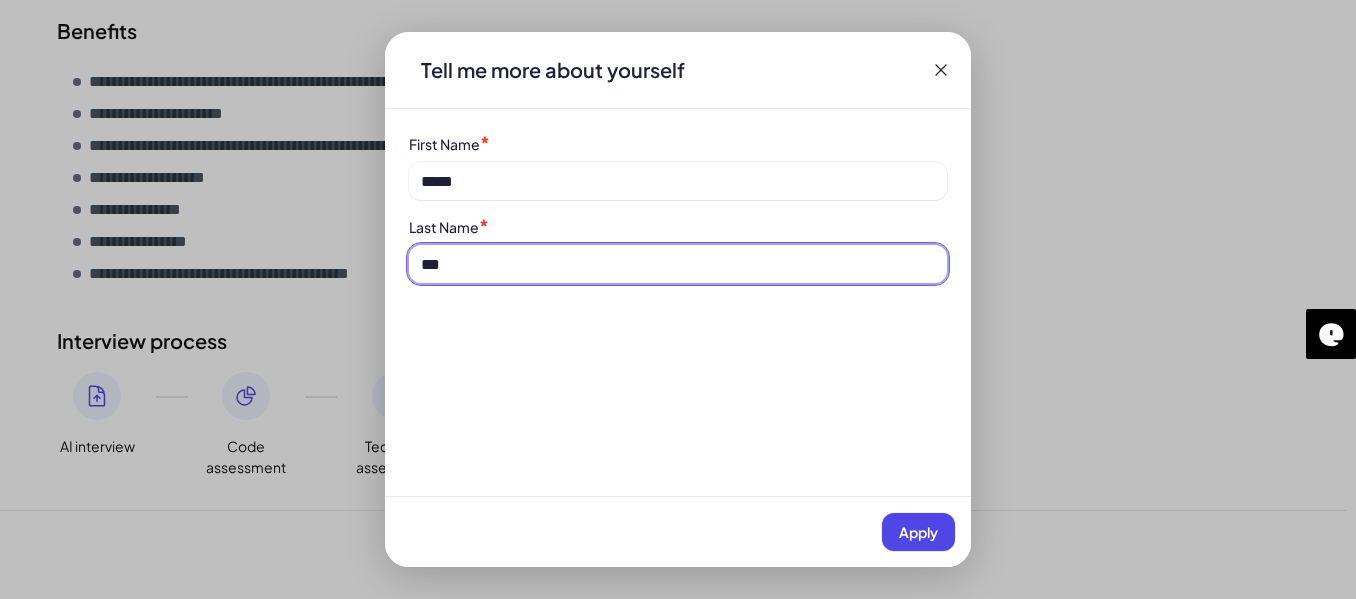 type on "***" 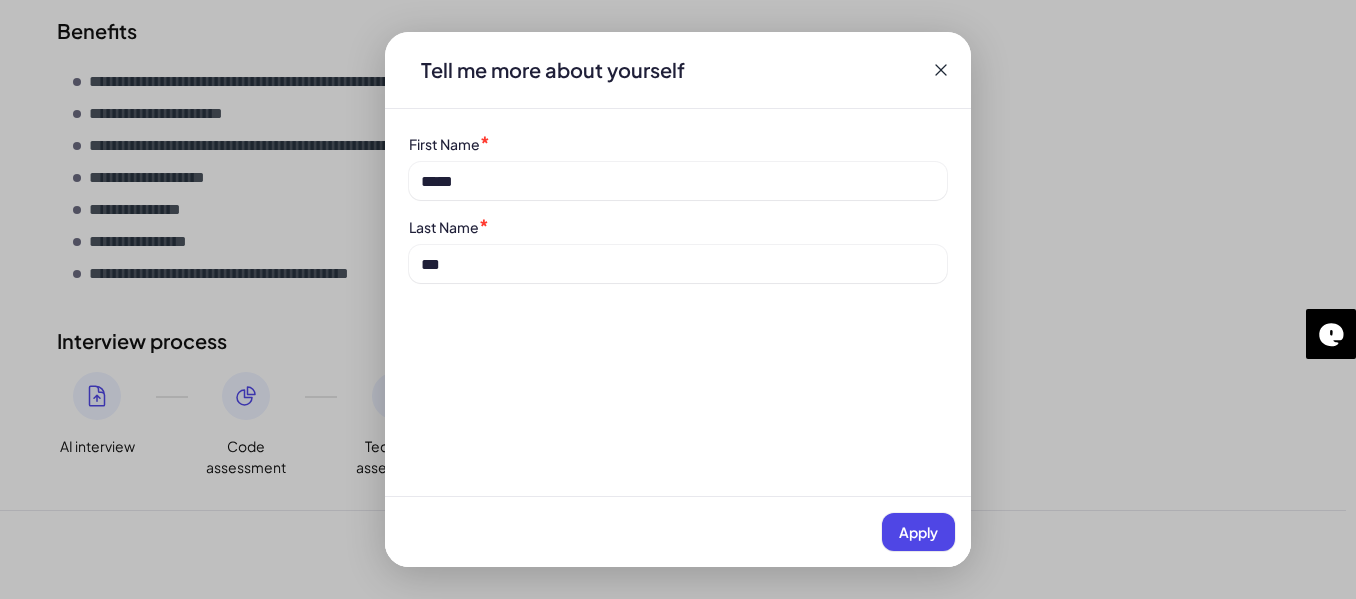 click on "Apply" at bounding box center [918, 532] 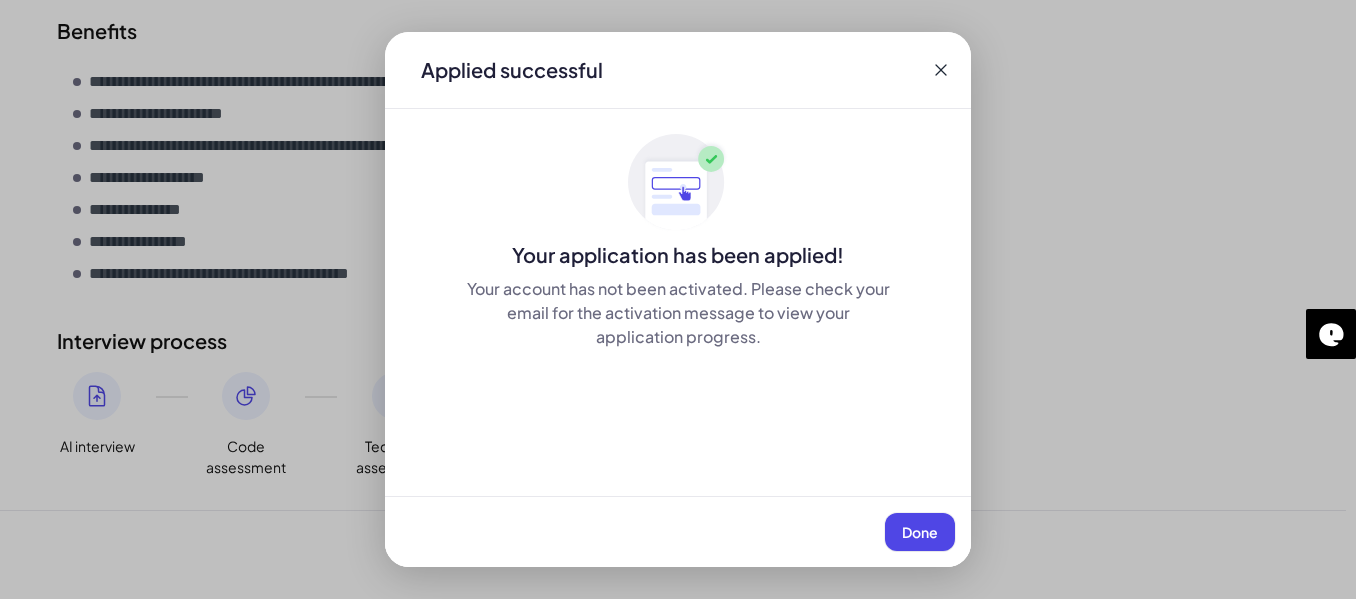 click on "Done" at bounding box center (920, 532) 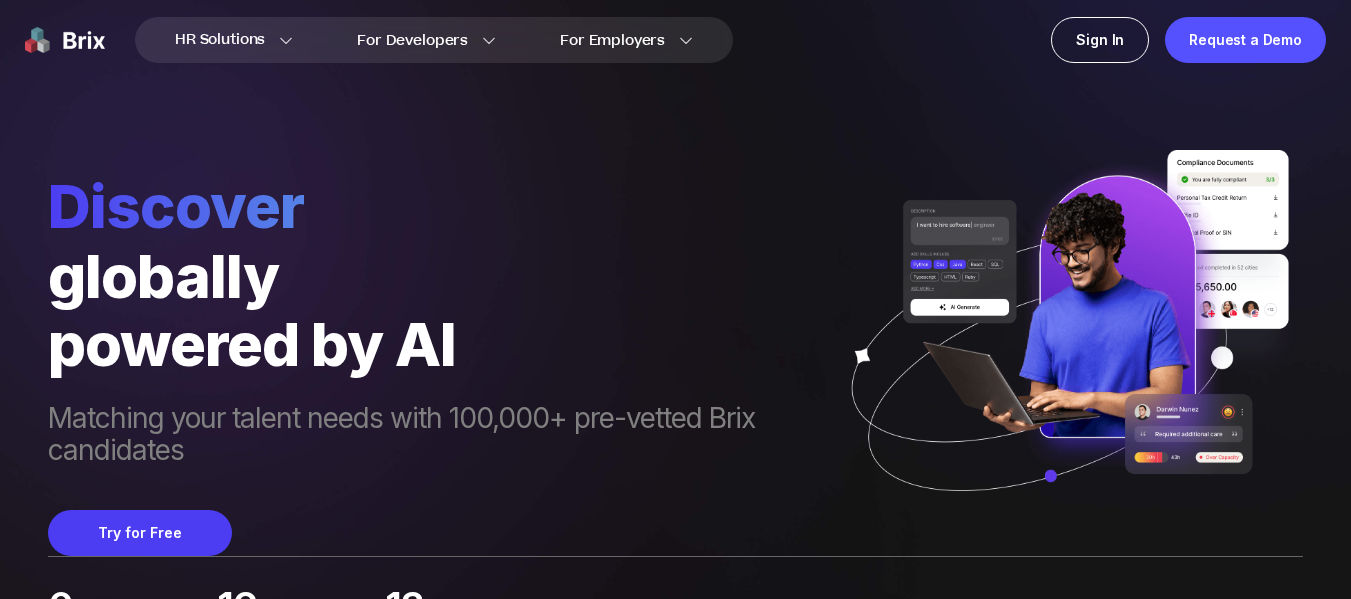scroll, scrollTop: 0, scrollLeft: 0, axis: both 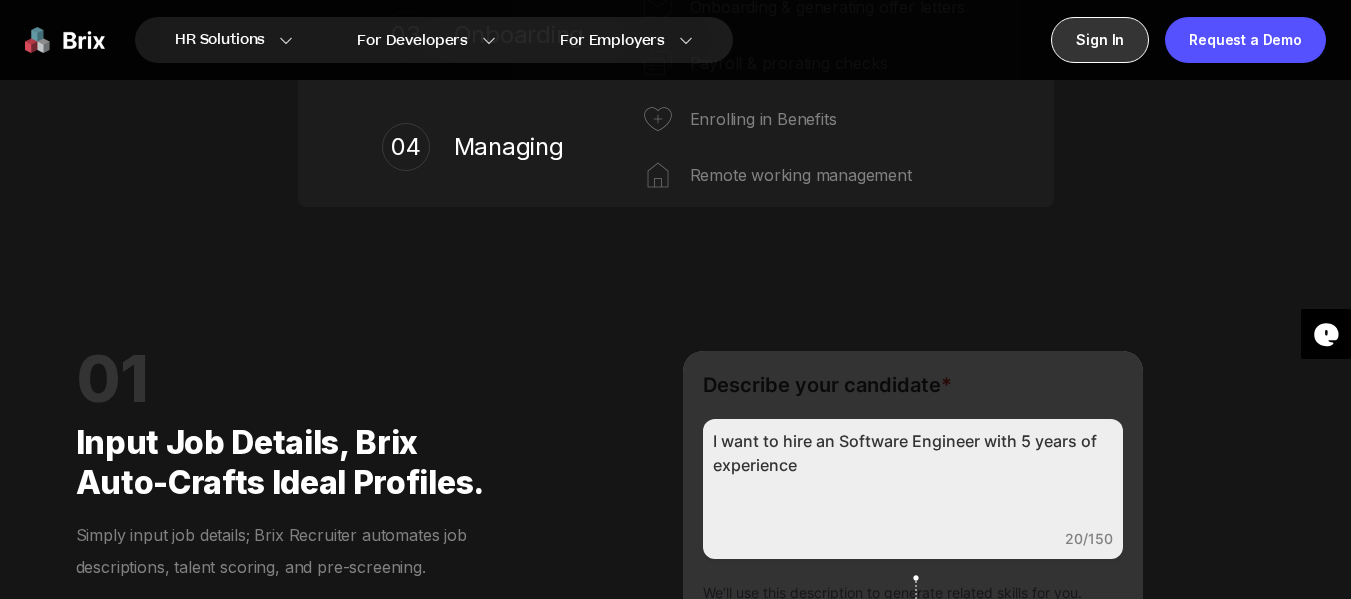 click on "Sign In" at bounding box center [1100, 40] 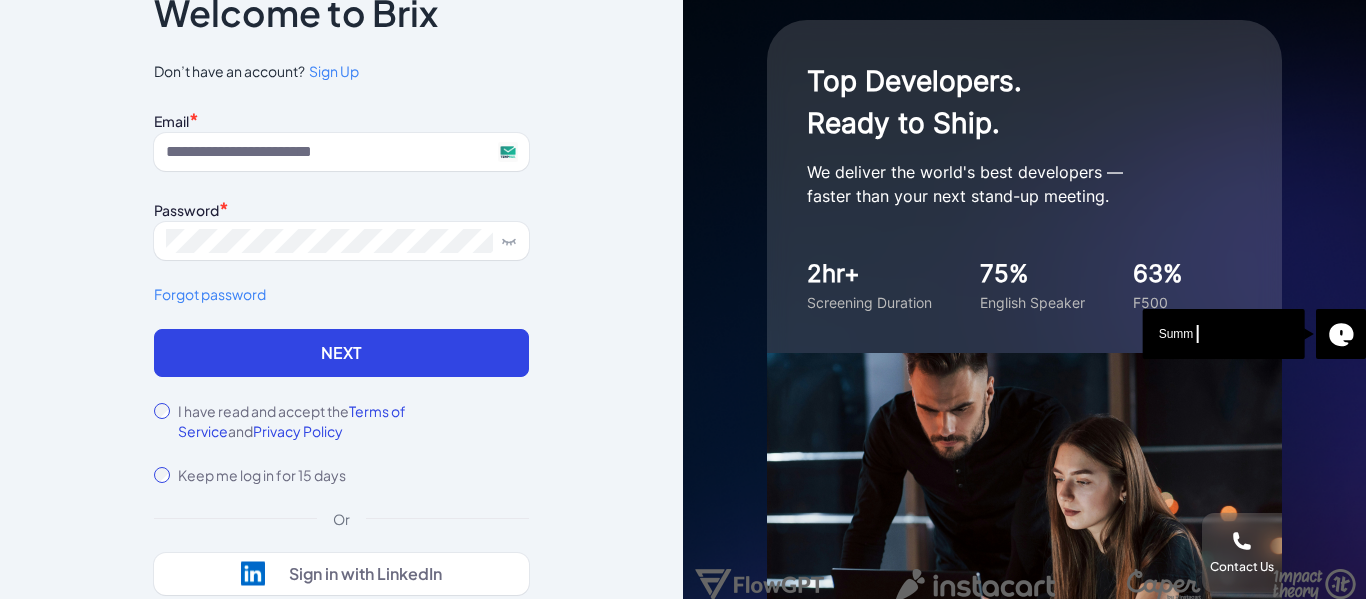 scroll, scrollTop: 0, scrollLeft: 0, axis: both 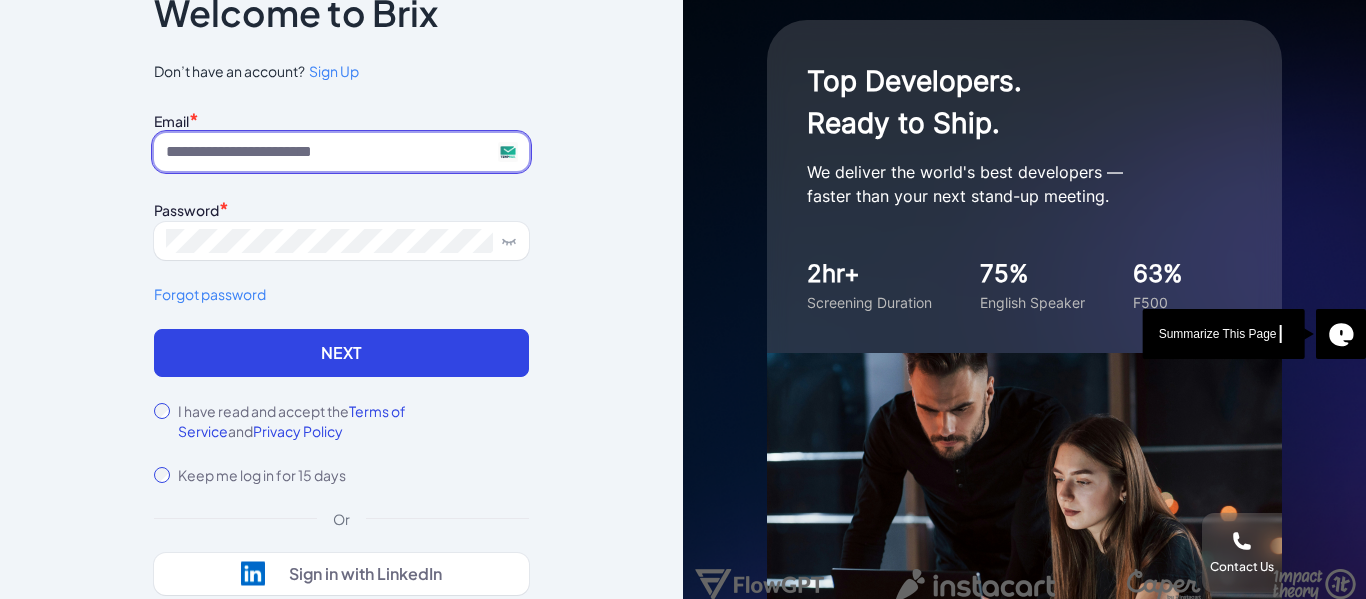 click at bounding box center [341, 152] 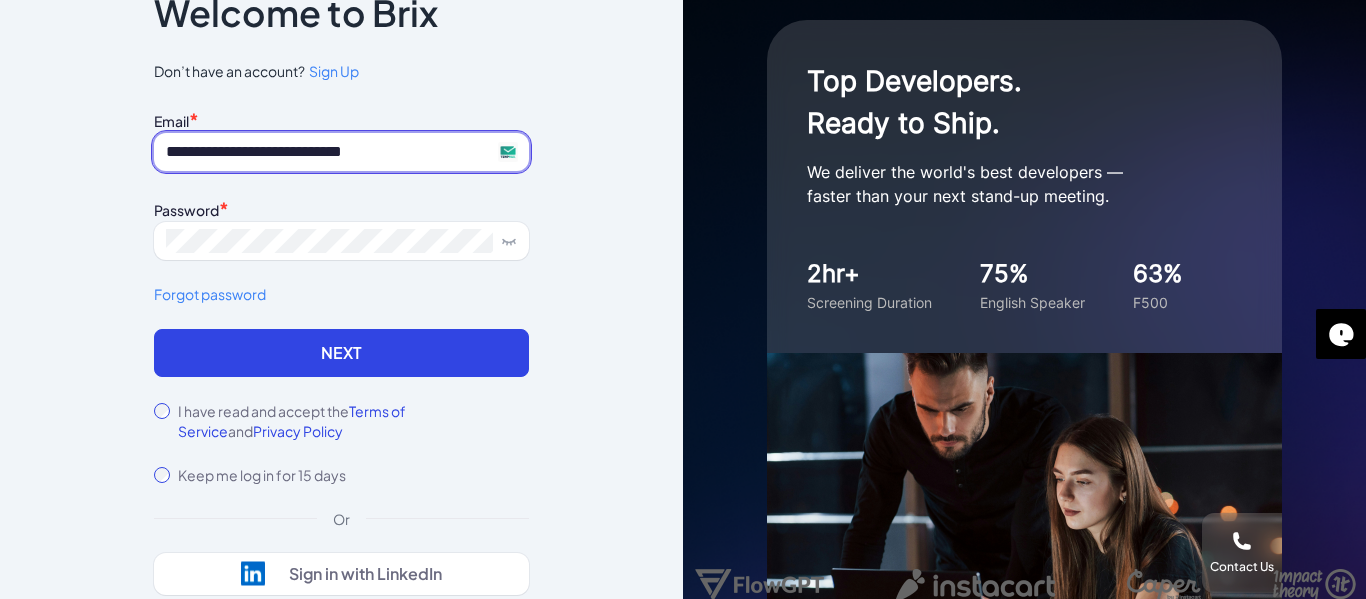 type on "**********" 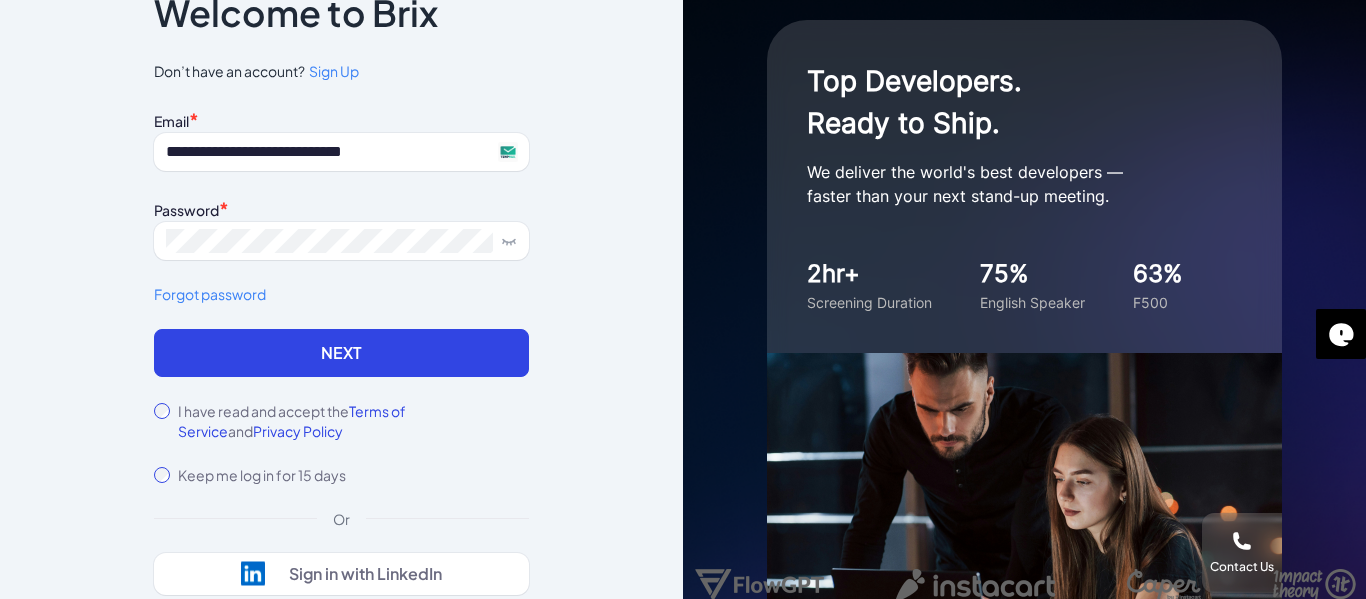 click on "I have read and accept the  Terms of Service  and  Privacy Policy" at bounding box center (353, 421) 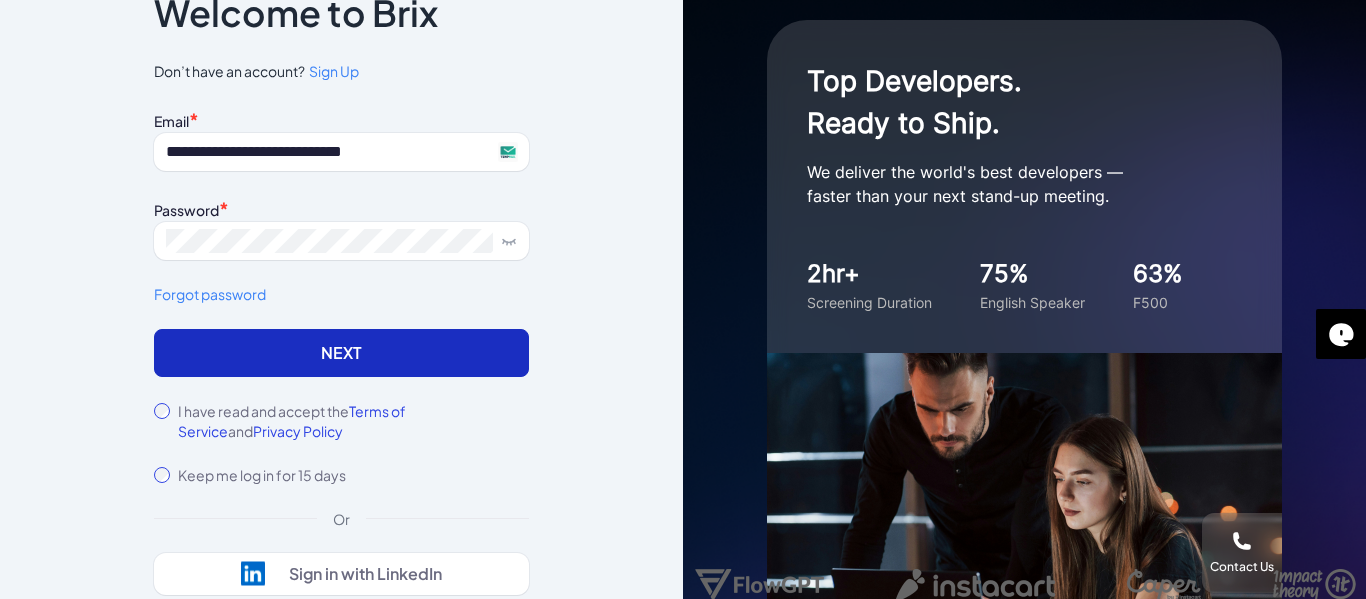 click on "Next" at bounding box center (341, 353) 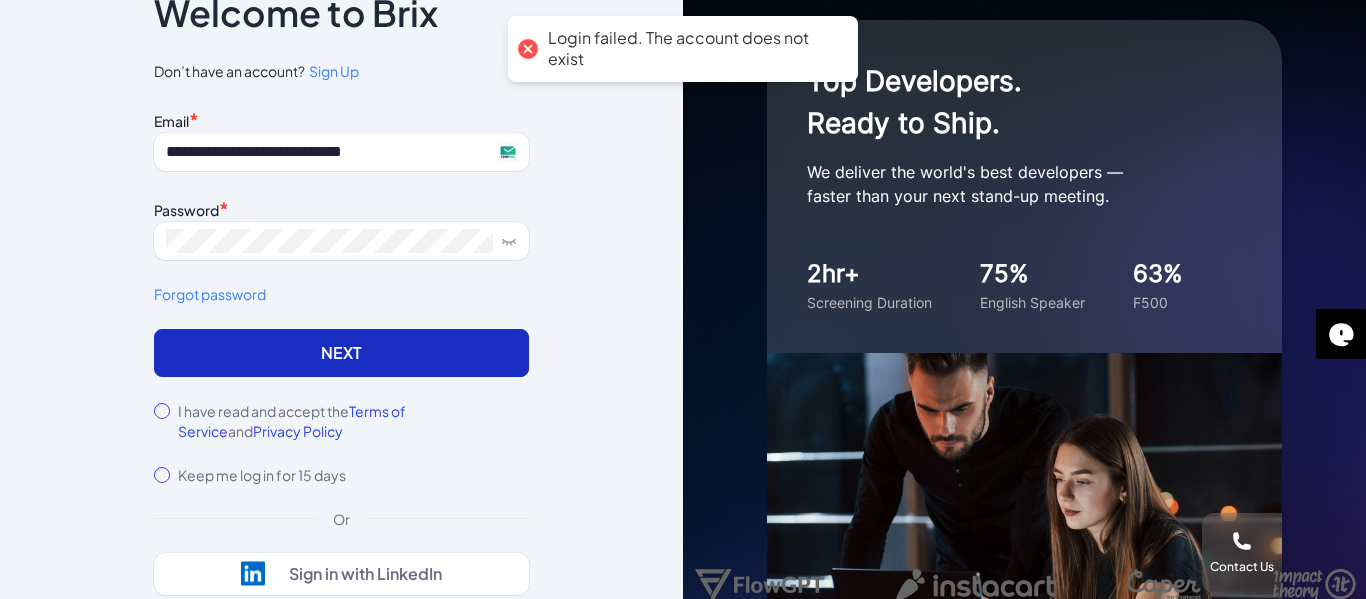 click on "Next" at bounding box center [341, 353] 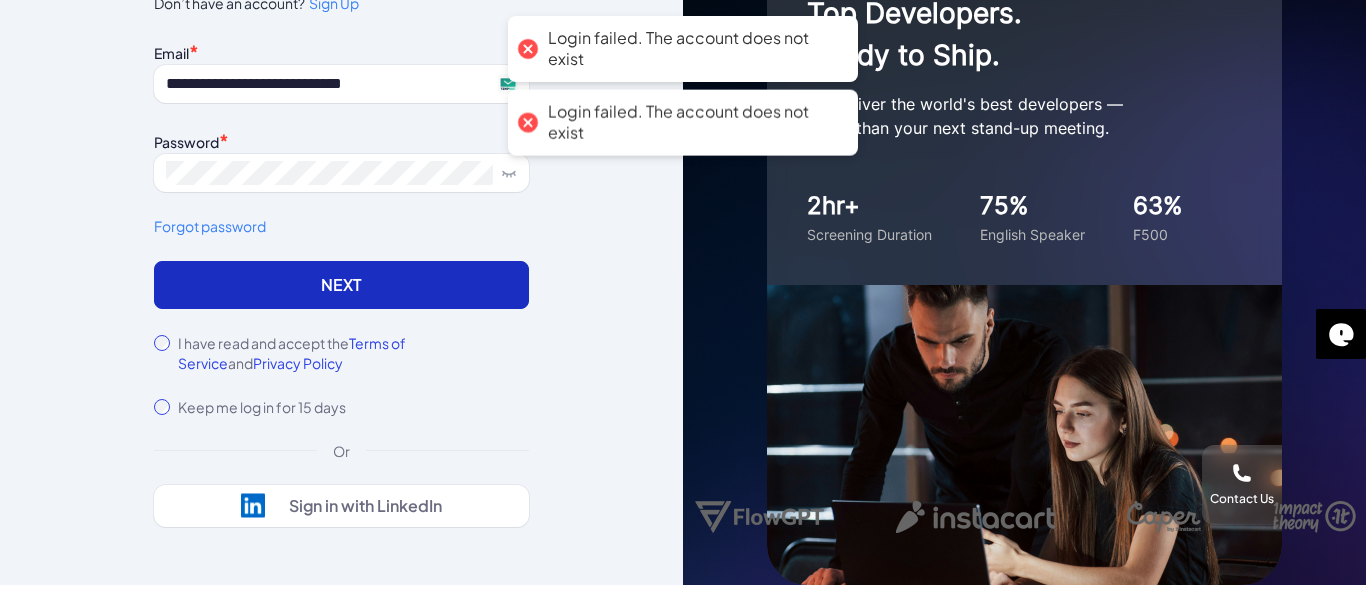 scroll, scrollTop: 0, scrollLeft: 0, axis: both 